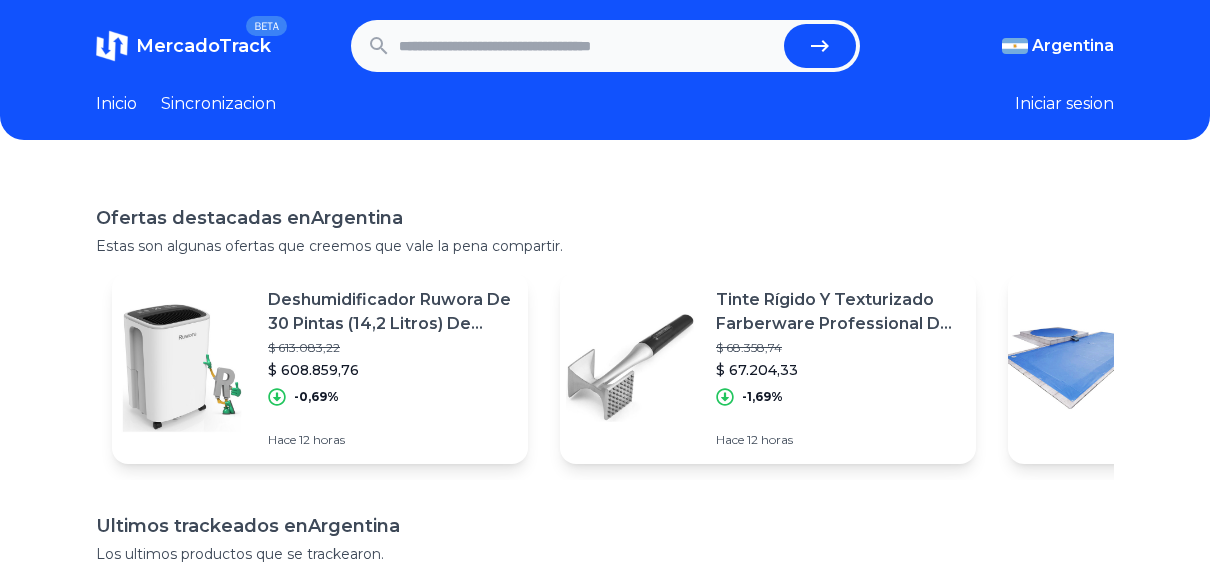 scroll, scrollTop: 0, scrollLeft: 0, axis: both 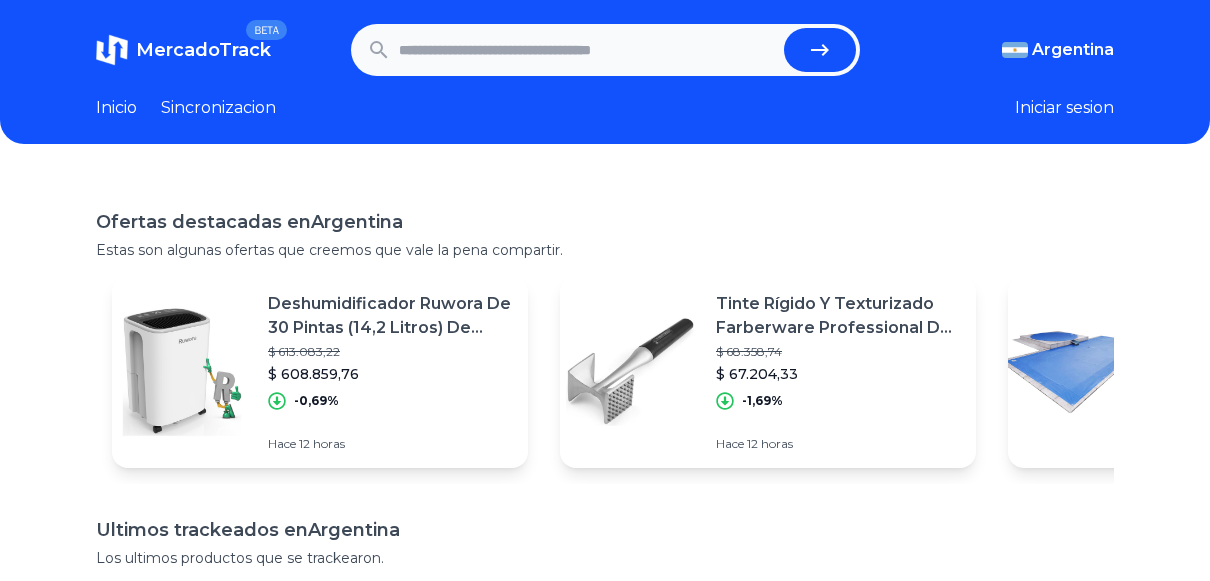 click at bounding box center [587, 50] 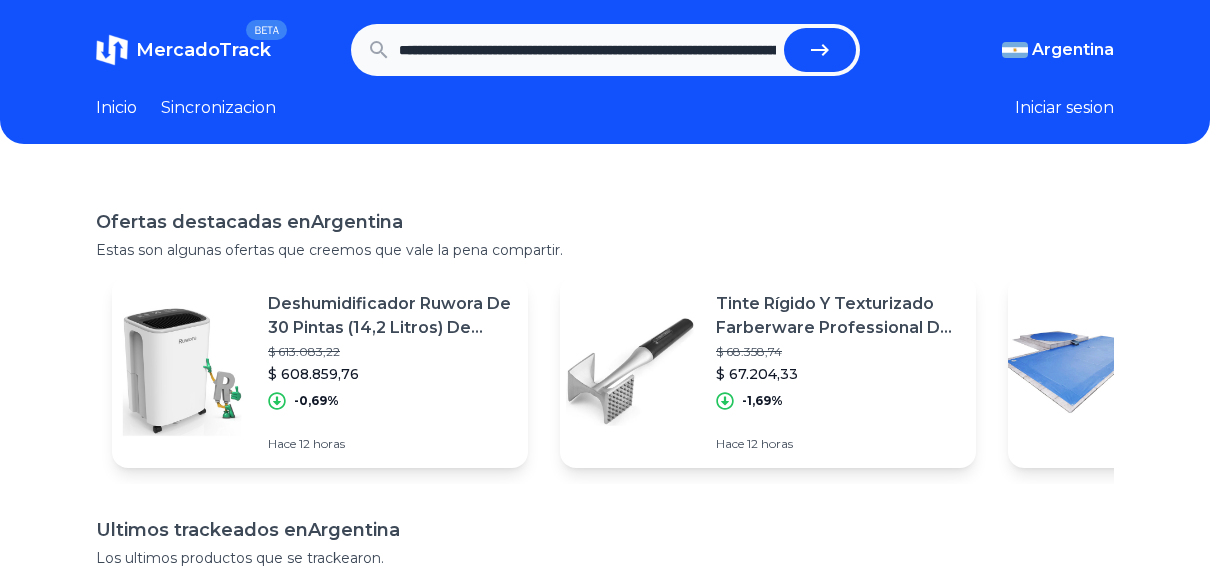 scroll, scrollTop: 0, scrollLeft: 3492, axis: horizontal 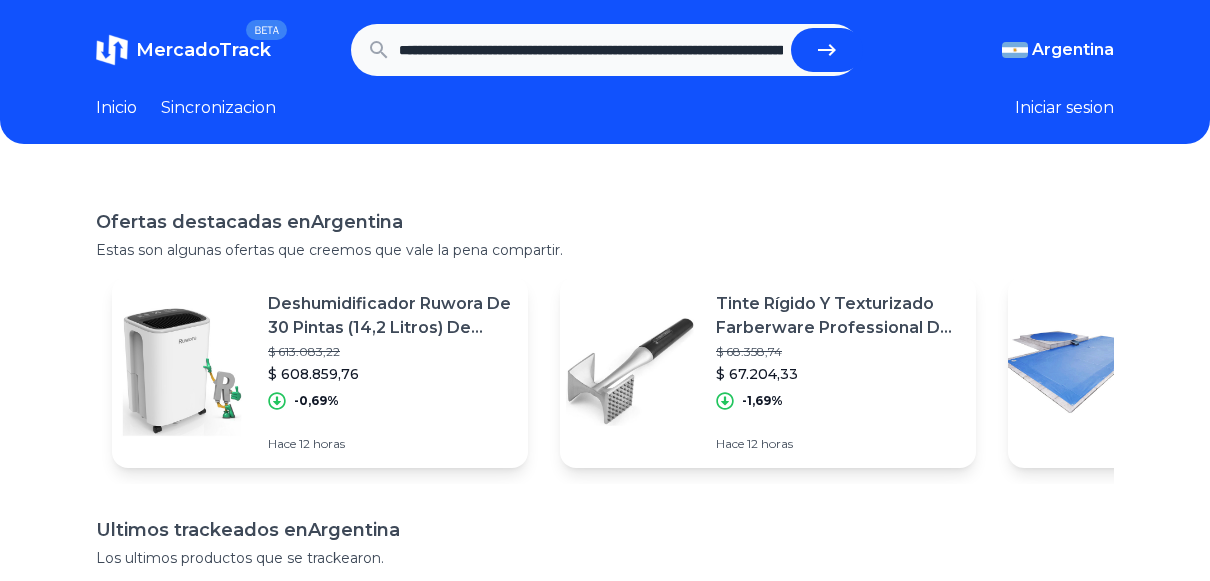 click 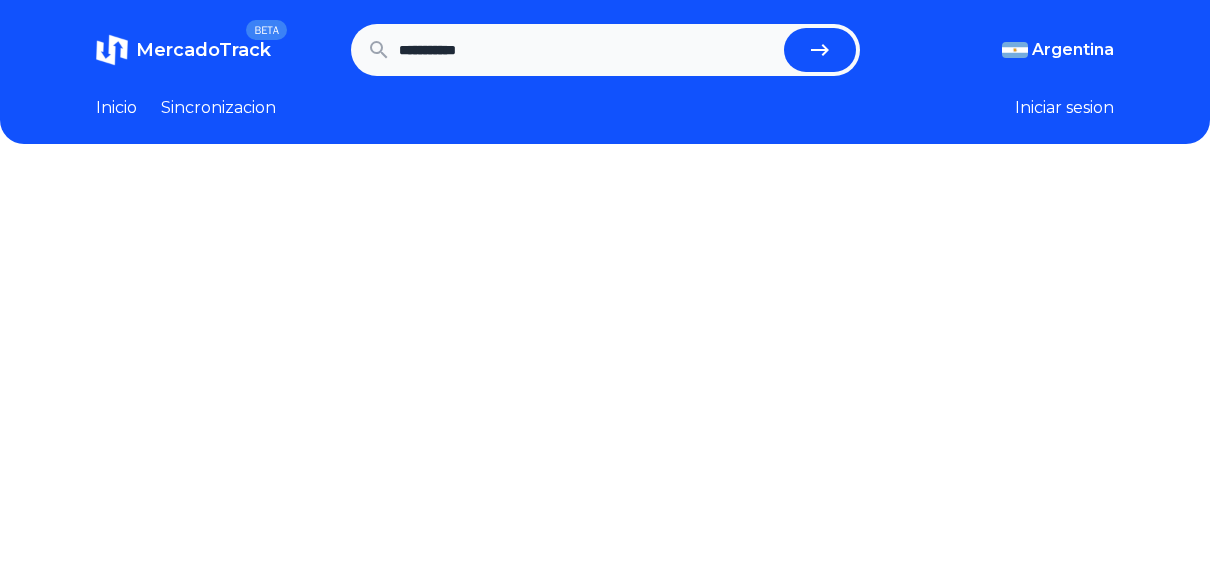 scroll, scrollTop: 0, scrollLeft: 0, axis: both 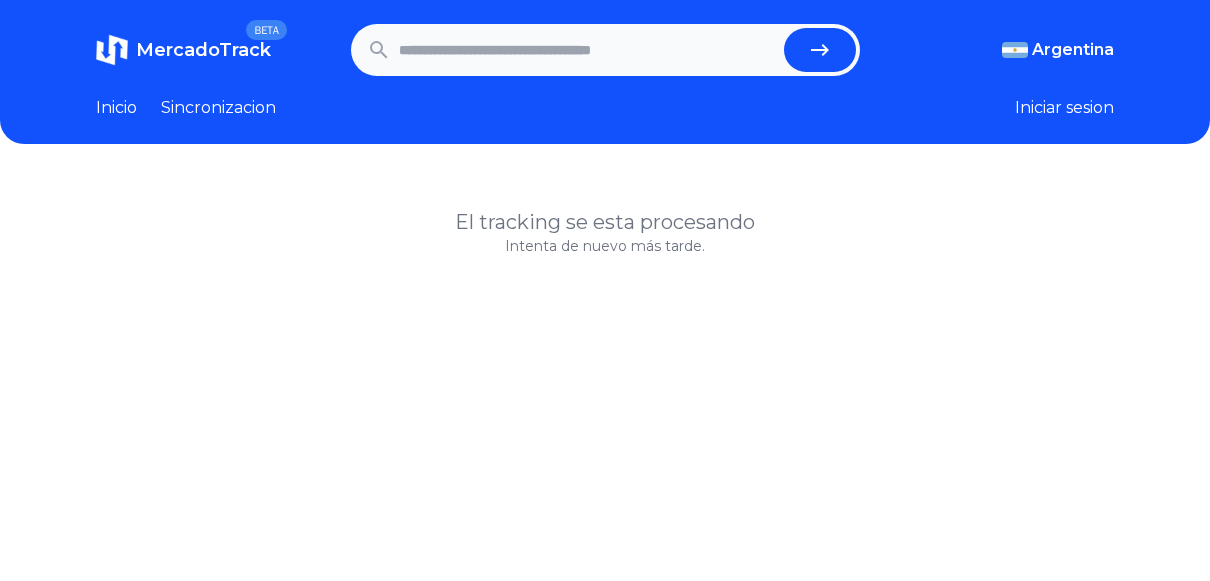 click on "MercadoTrack BETA Argentina Argentina Uruguay Mexico Chile Peru Venezuela Colombia Brasil Argentina Argentina Uruguay Mexico Chile Peru Venezuela Colombia Brasil Inicio Sincronizacion Iniciar sesion" at bounding box center [605, 72] 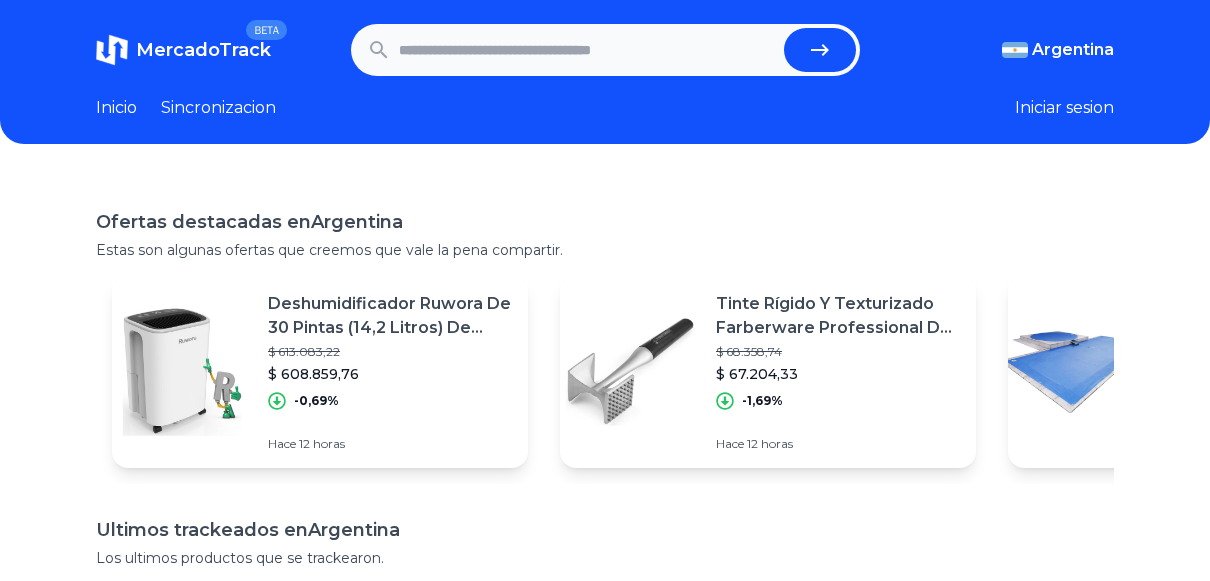 click at bounding box center [587, 50] 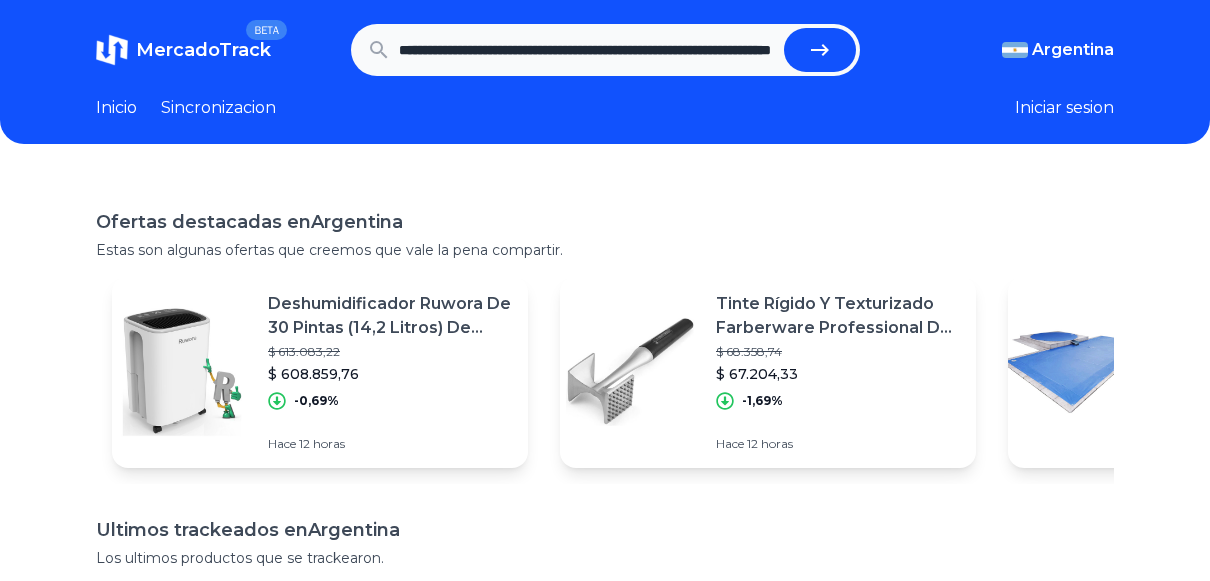 scroll, scrollTop: 0, scrollLeft: 183, axis: horizontal 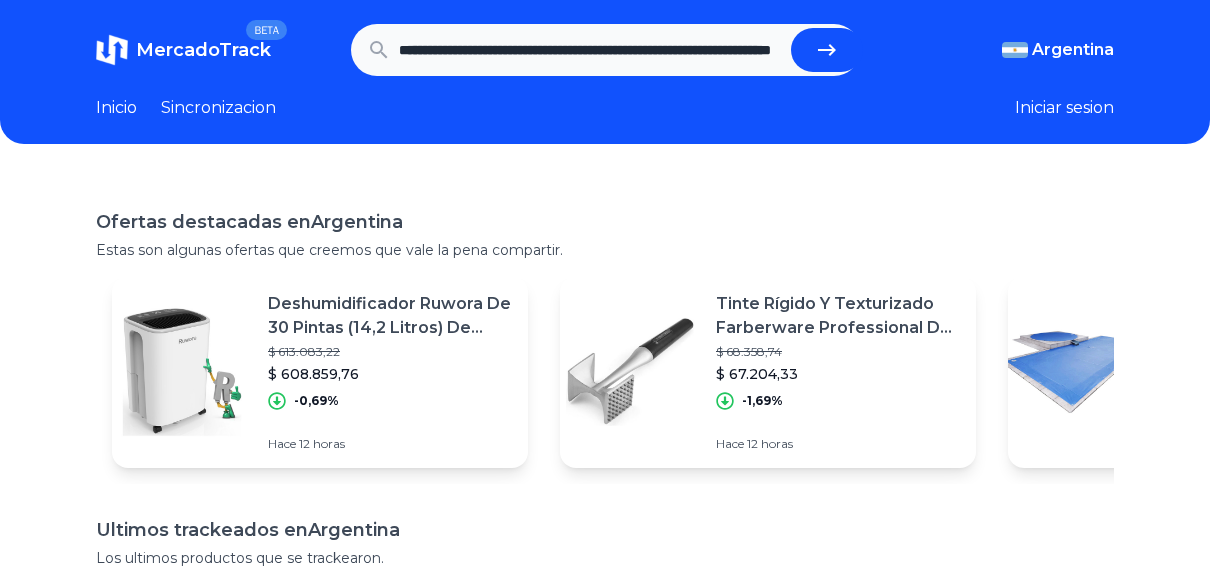 type on "**********" 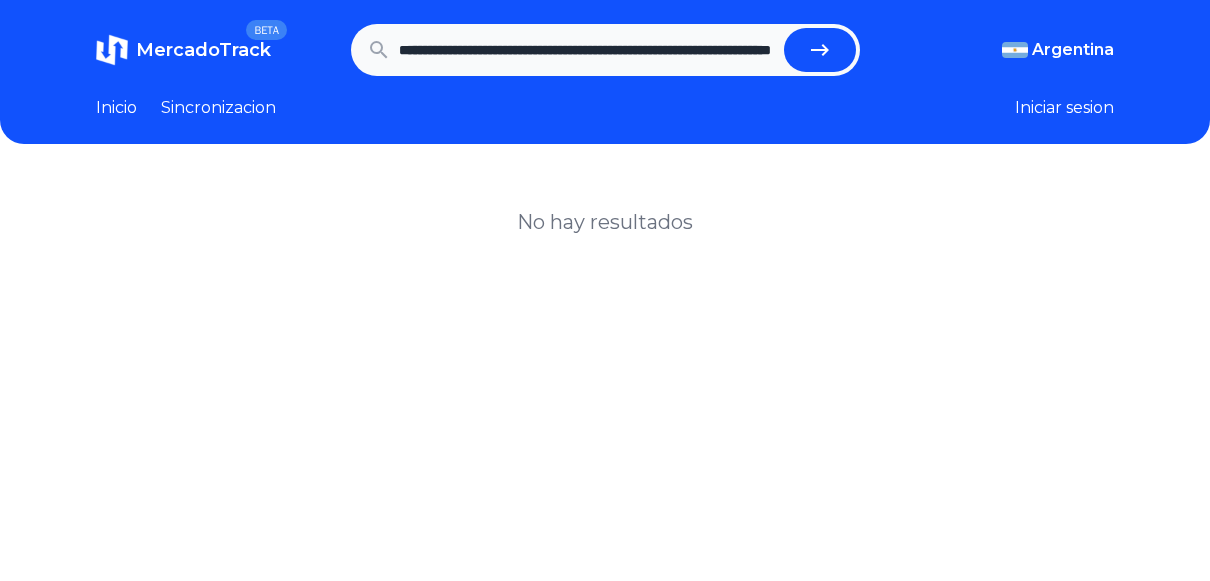 scroll, scrollTop: 0, scrollLeft: 0, axis: both 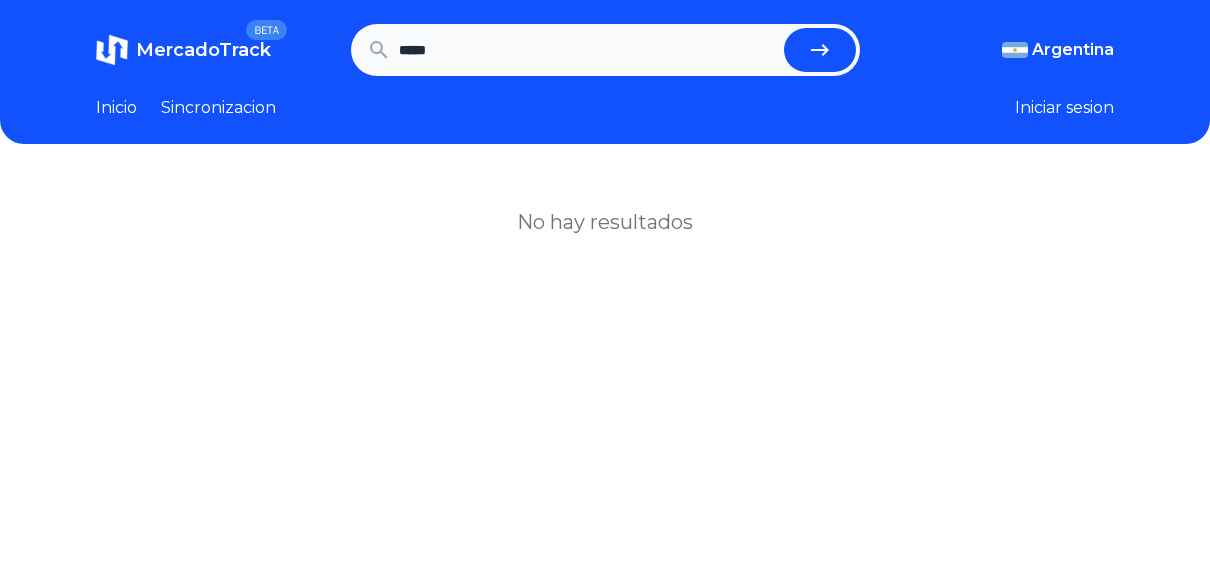 type on "*****" 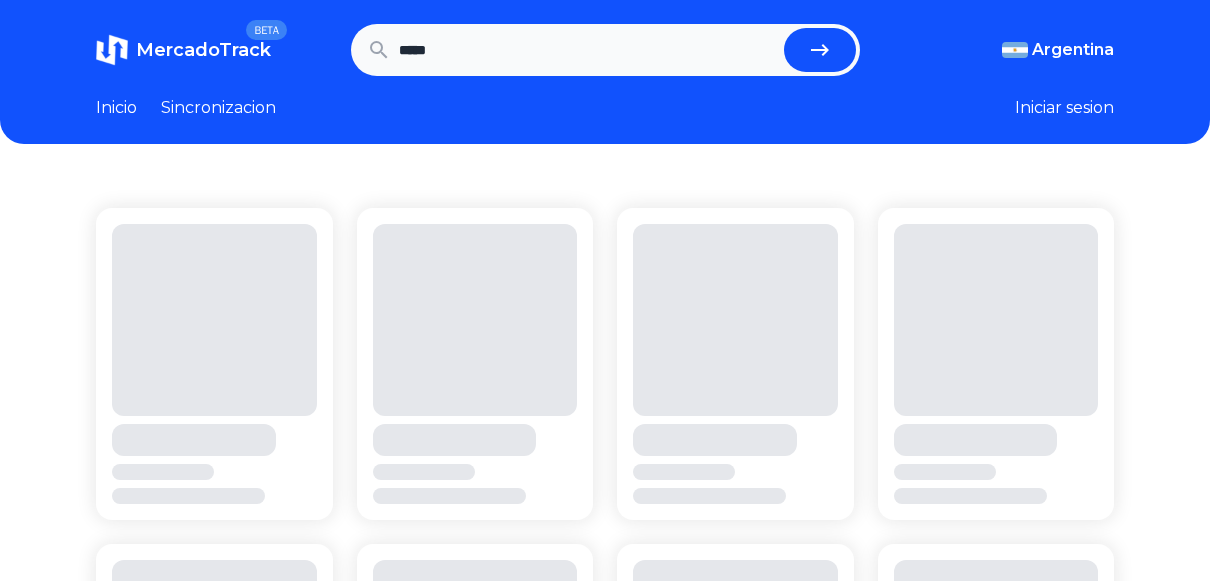 scroll, scrollTop: 0, scrollLeft: 0, axis: both 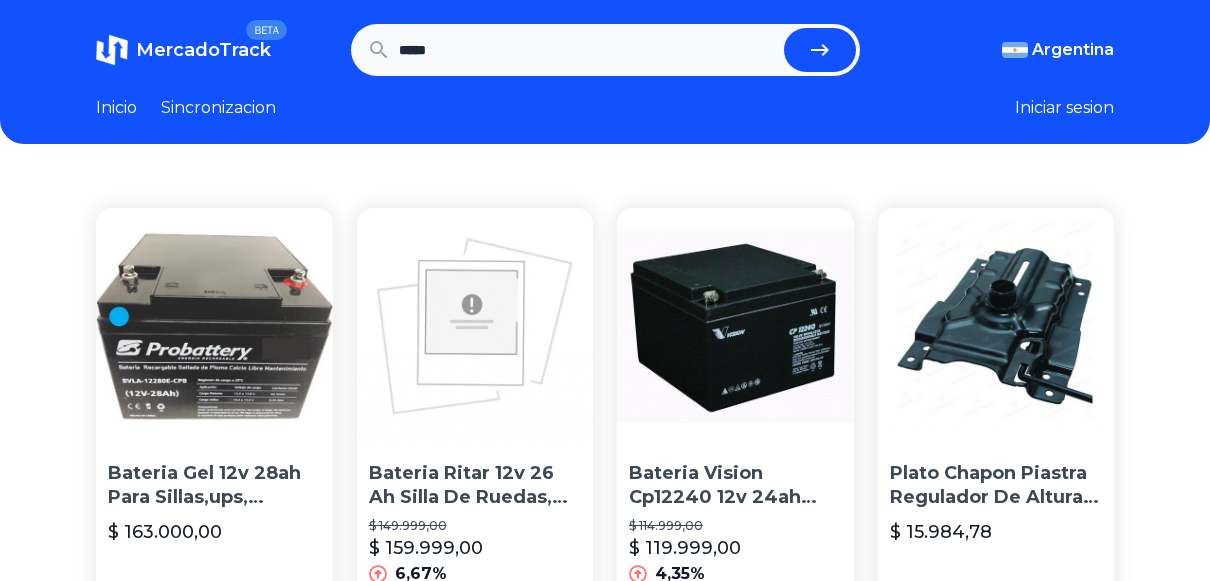 click on "*****" at bounding box center (587, 50) 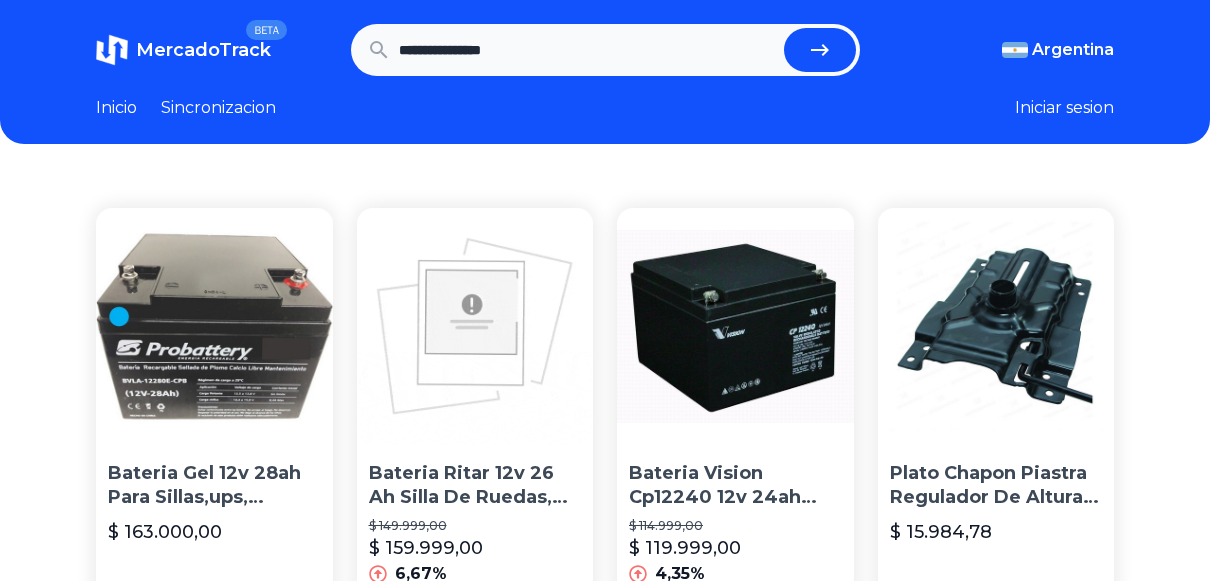 type on "**********" 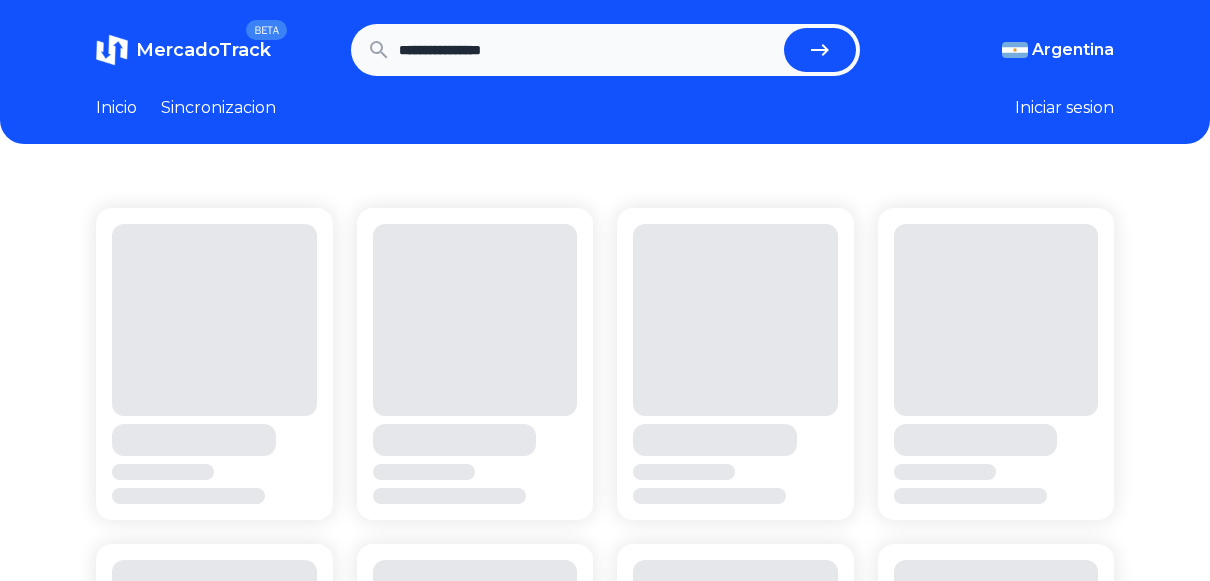 scroll, scrollTop: 0, scrollLeft: 0, axis: both 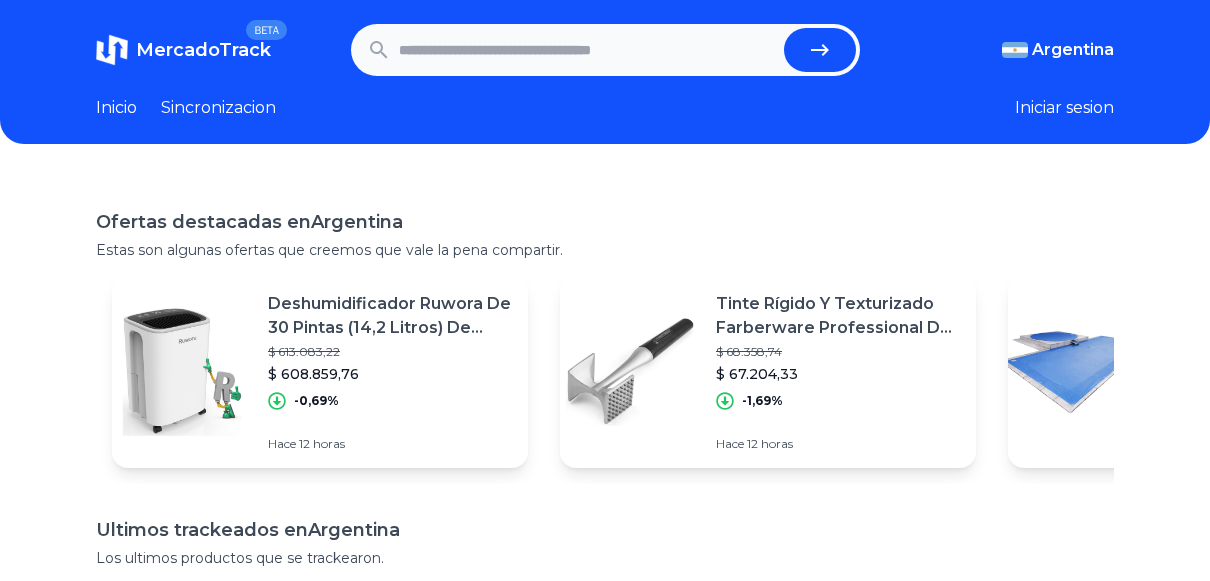 click on "Sincronizacion" at bounding box center (218, 108) 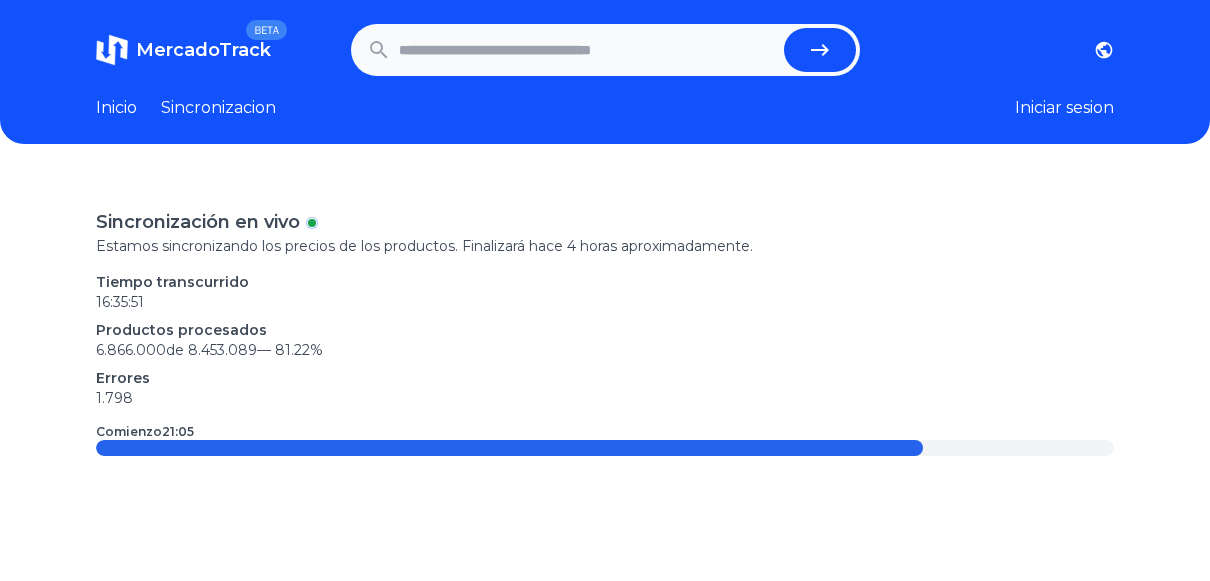 click on "Inicio" at bounding box center [116, 108] 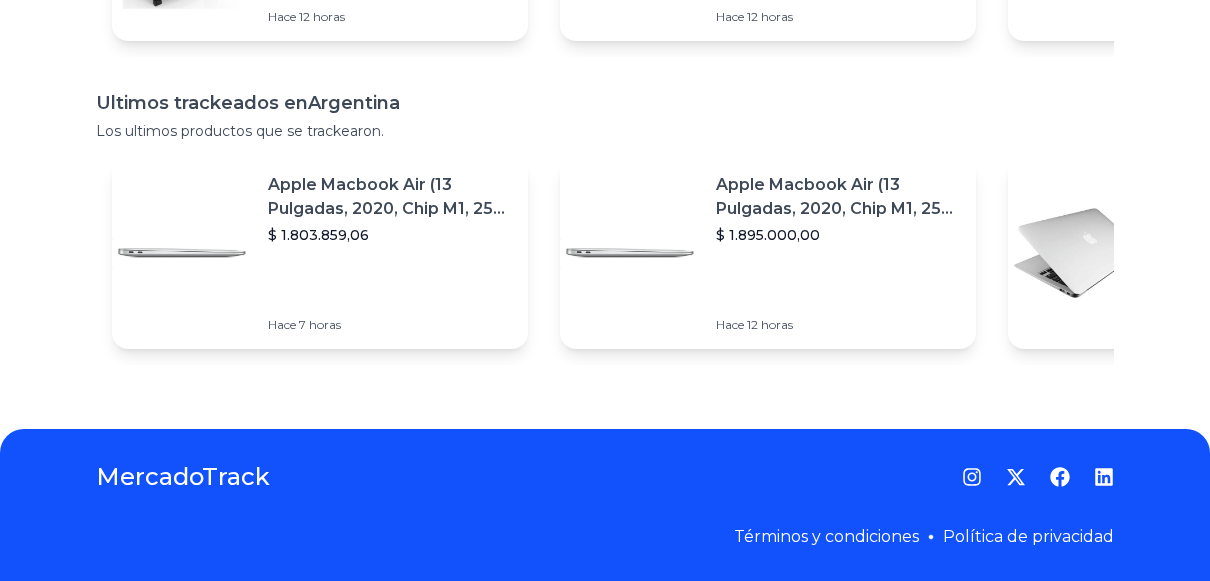 scroll, scrollTop: 28, scrollLeft: 0, axis: vertical 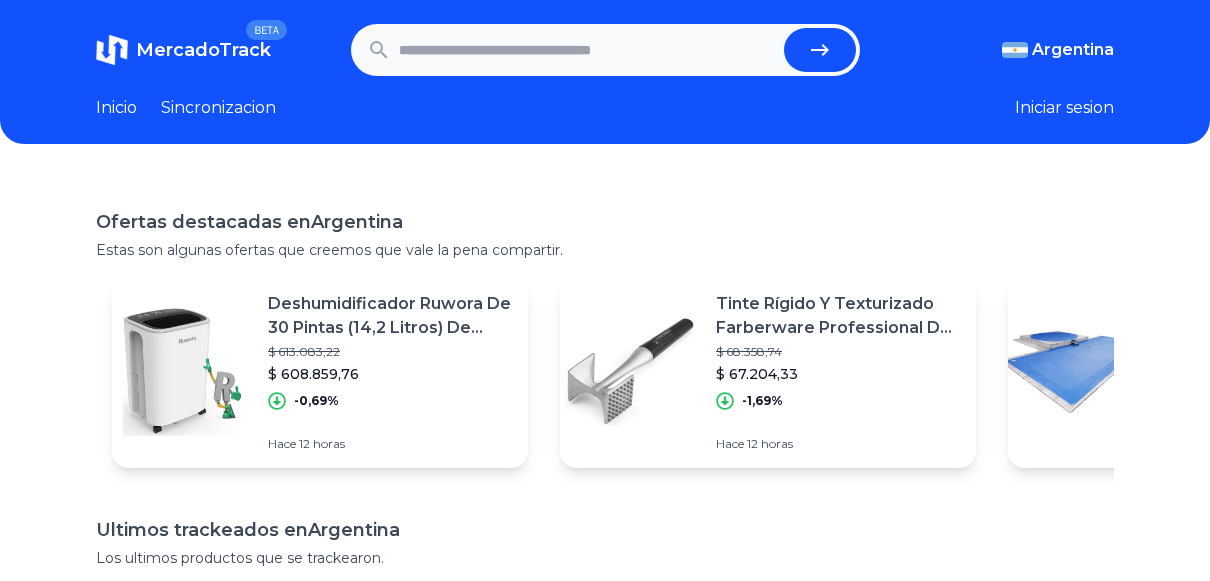 click at bounding box center (587, 50) 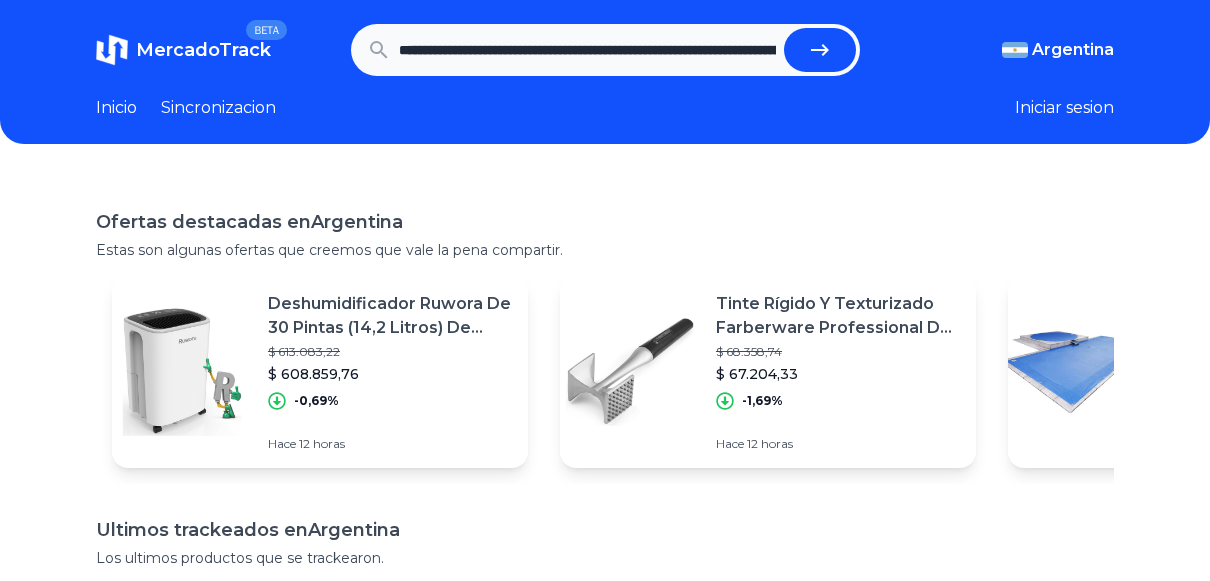 scroll, scrollTop: 0, scrollLeft: 3492, axis: horizontal 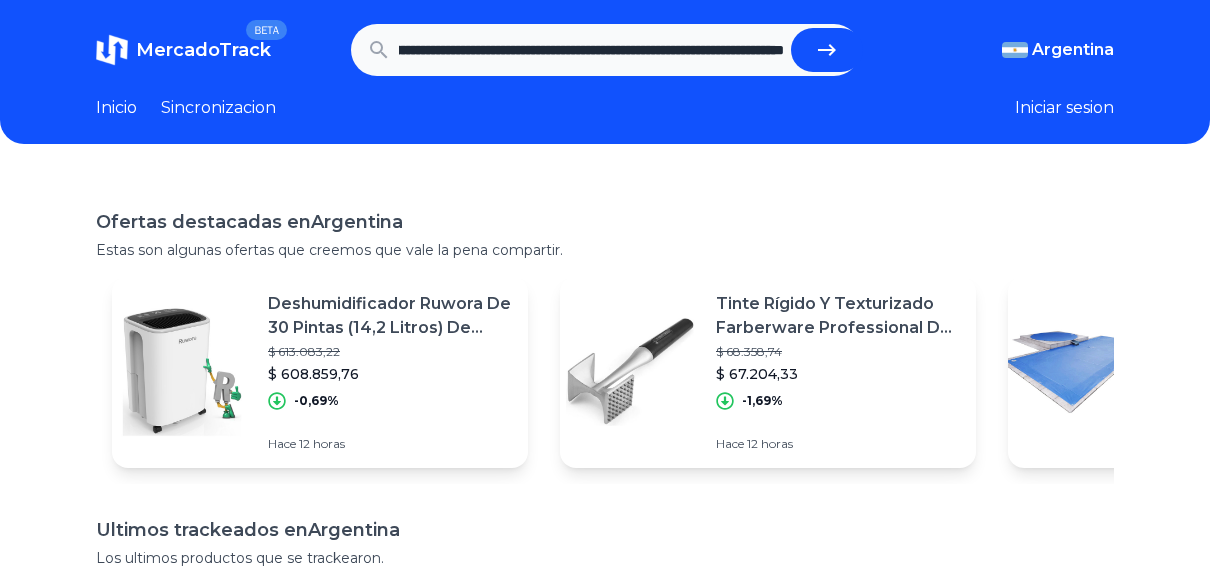 click 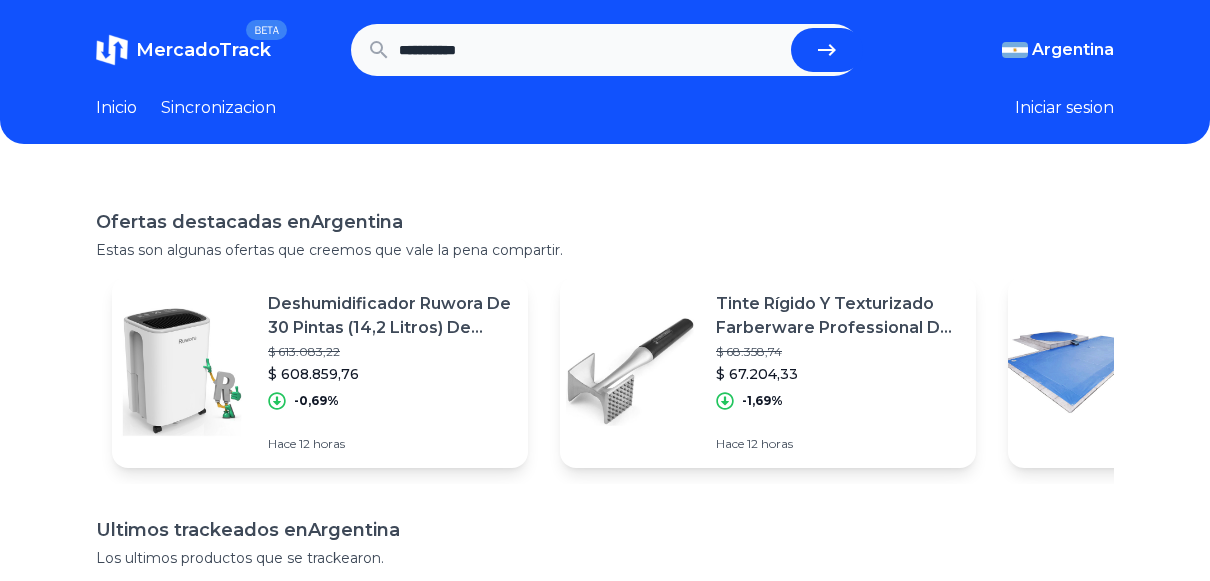 scroll, scrollTop: 0, scrollLeft: 0, axis: both 